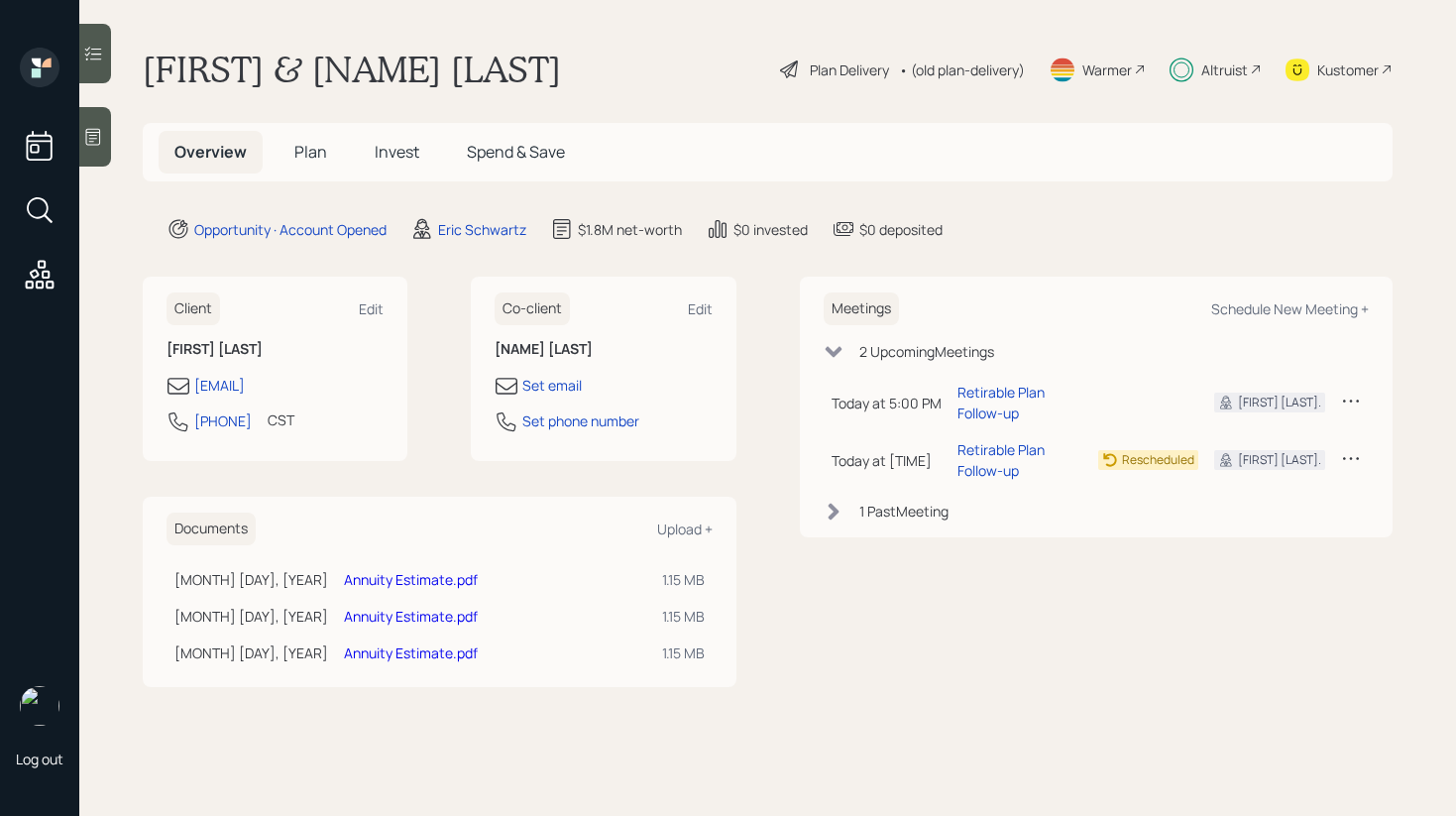 scroll, scrollTop: 0, scrollLeft: 0, axis: both 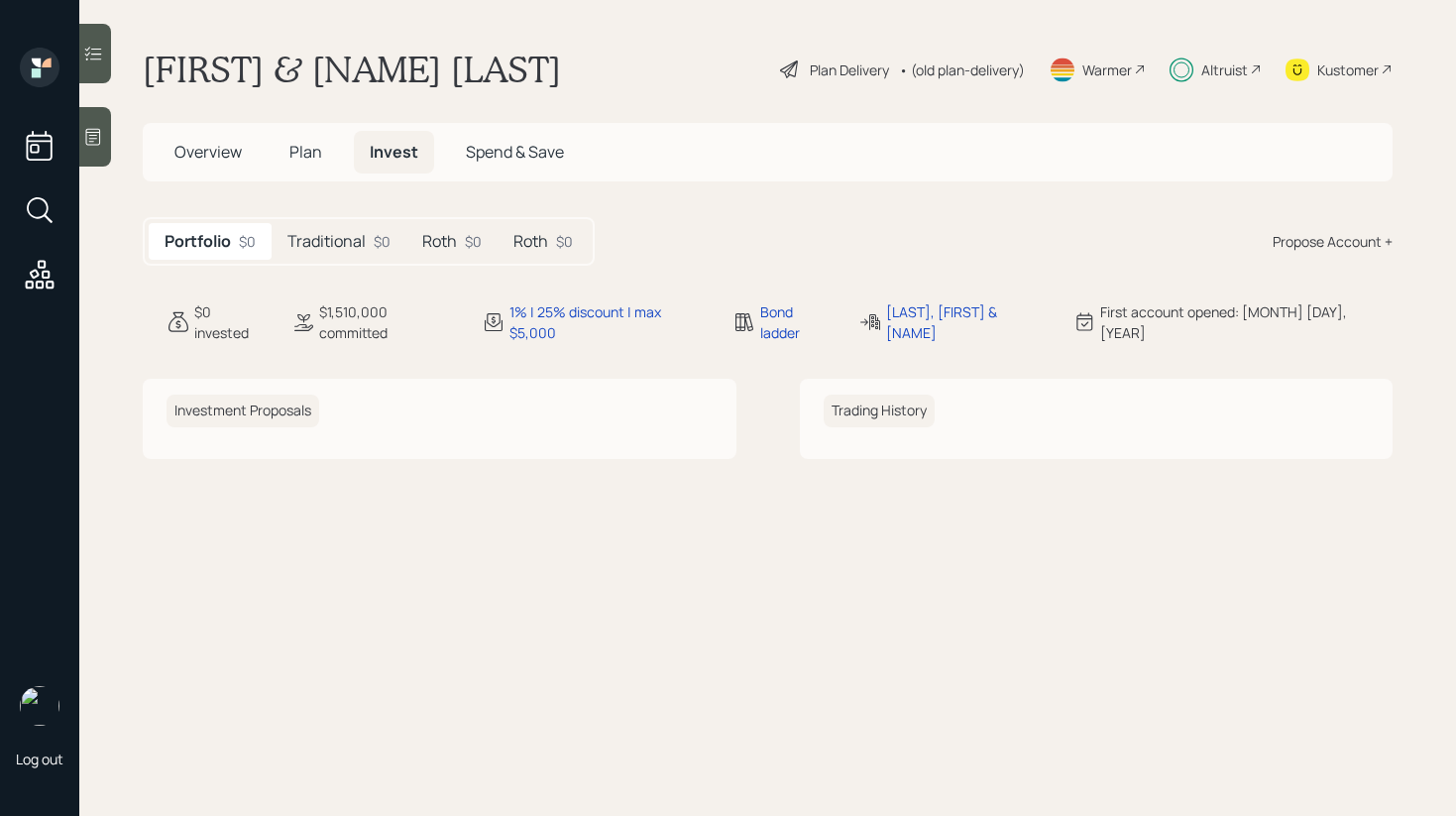 click on "Traditional $0" at bounding box center (339, 241) 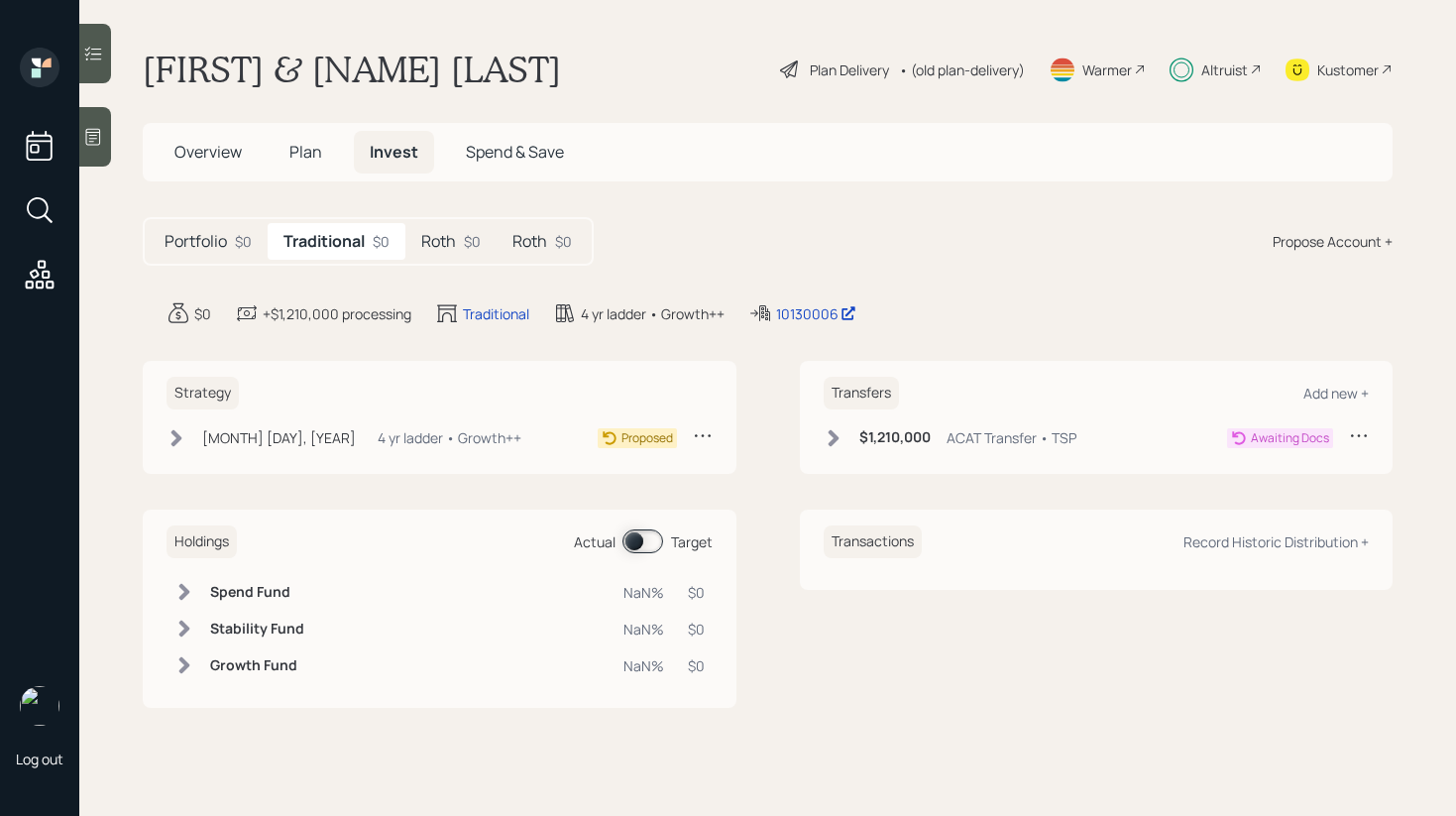click on "$0" at bounding box center [472, 241] 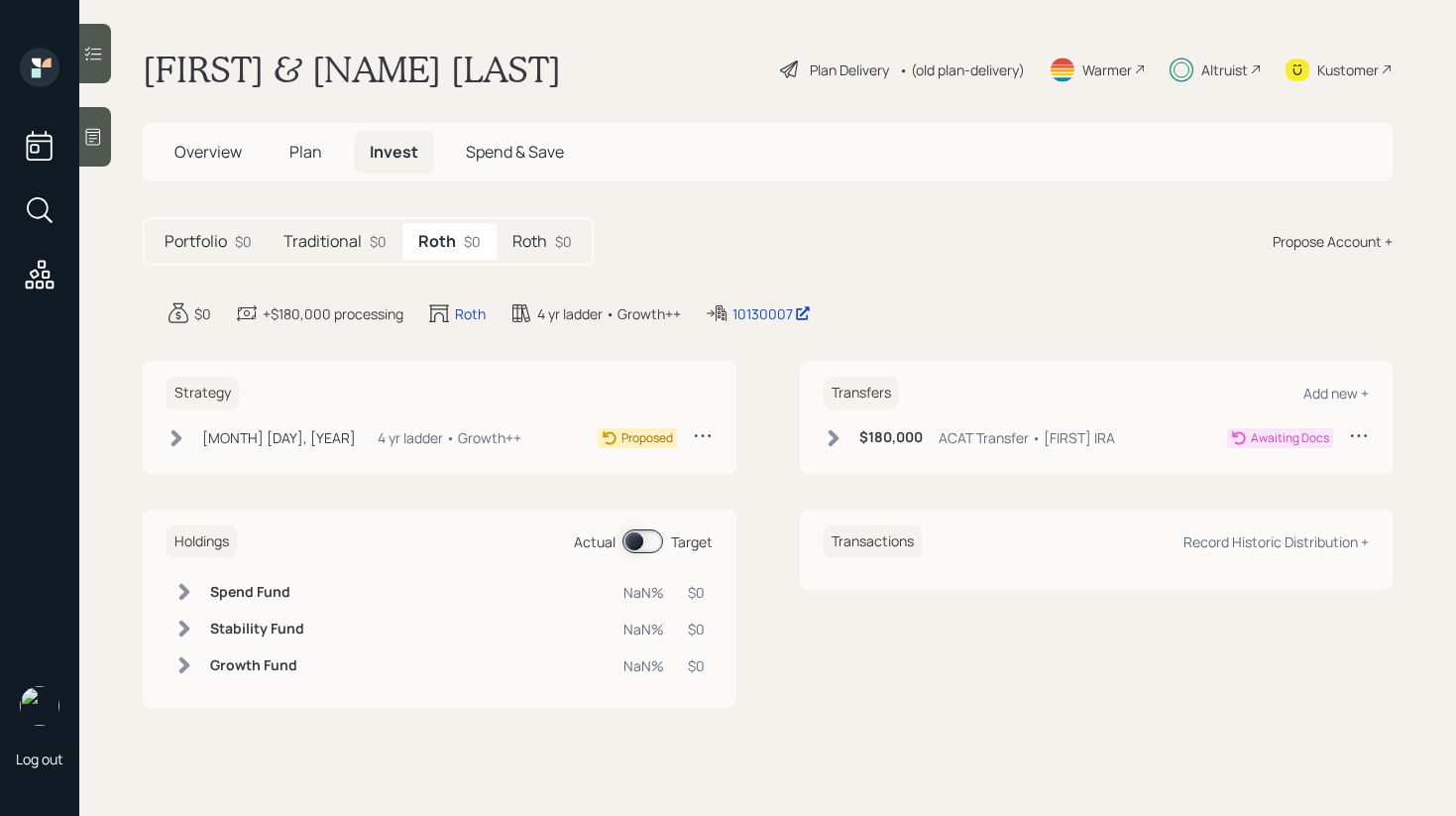 click on "Roth" at bounding box center [529, 241] 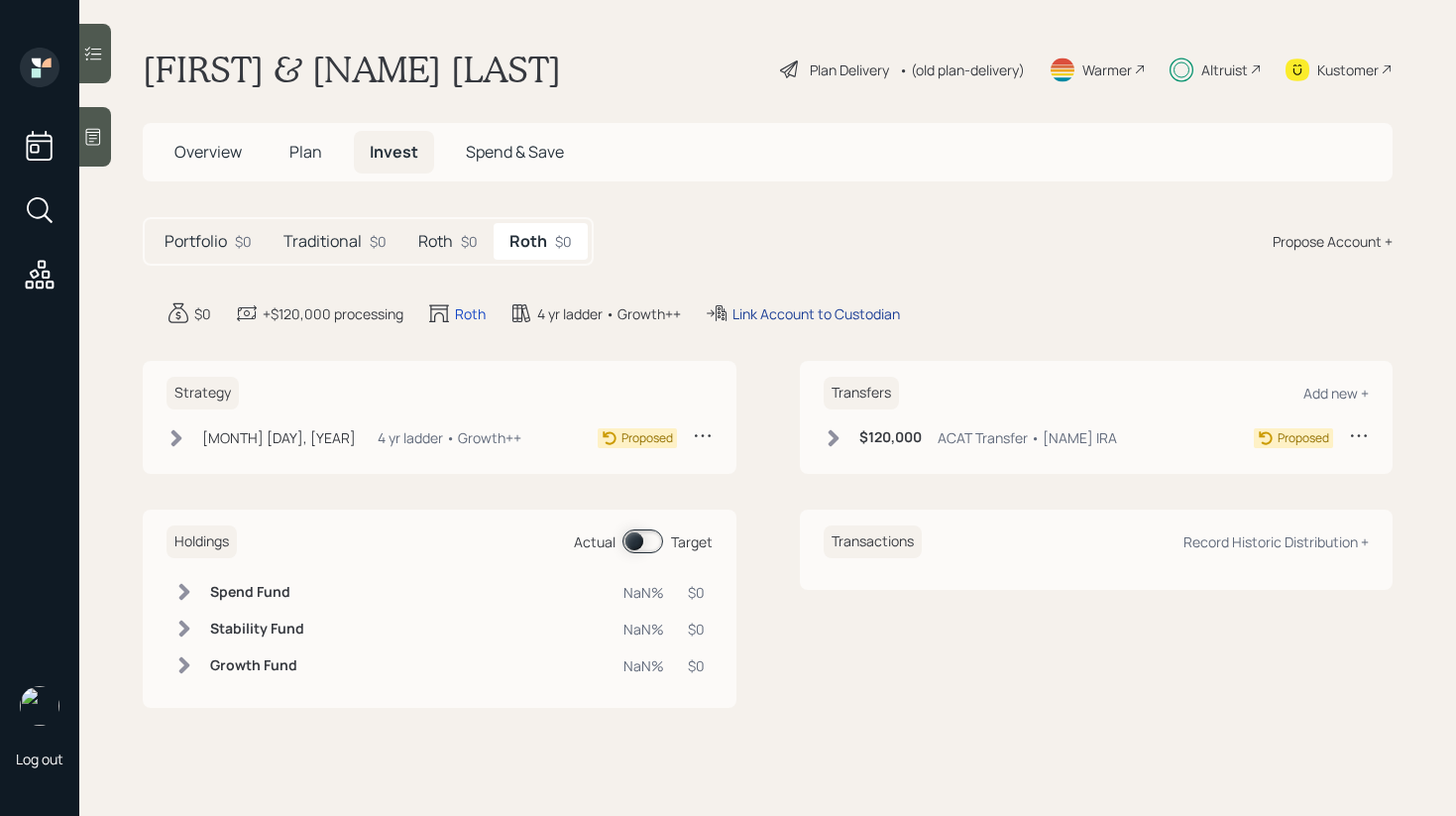 click on "Link Account to Custodian" at bounding box center [816, 313] 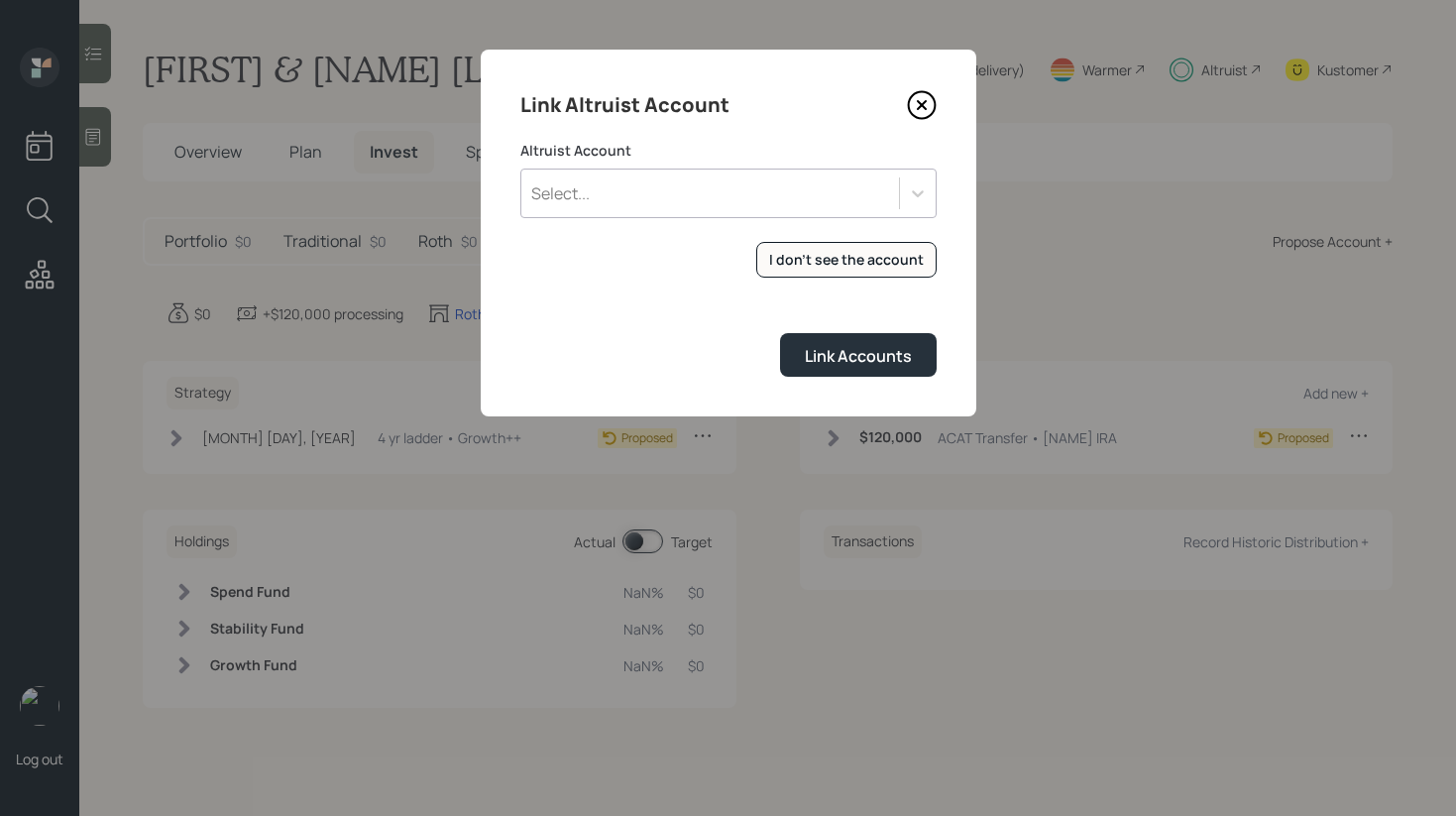 click 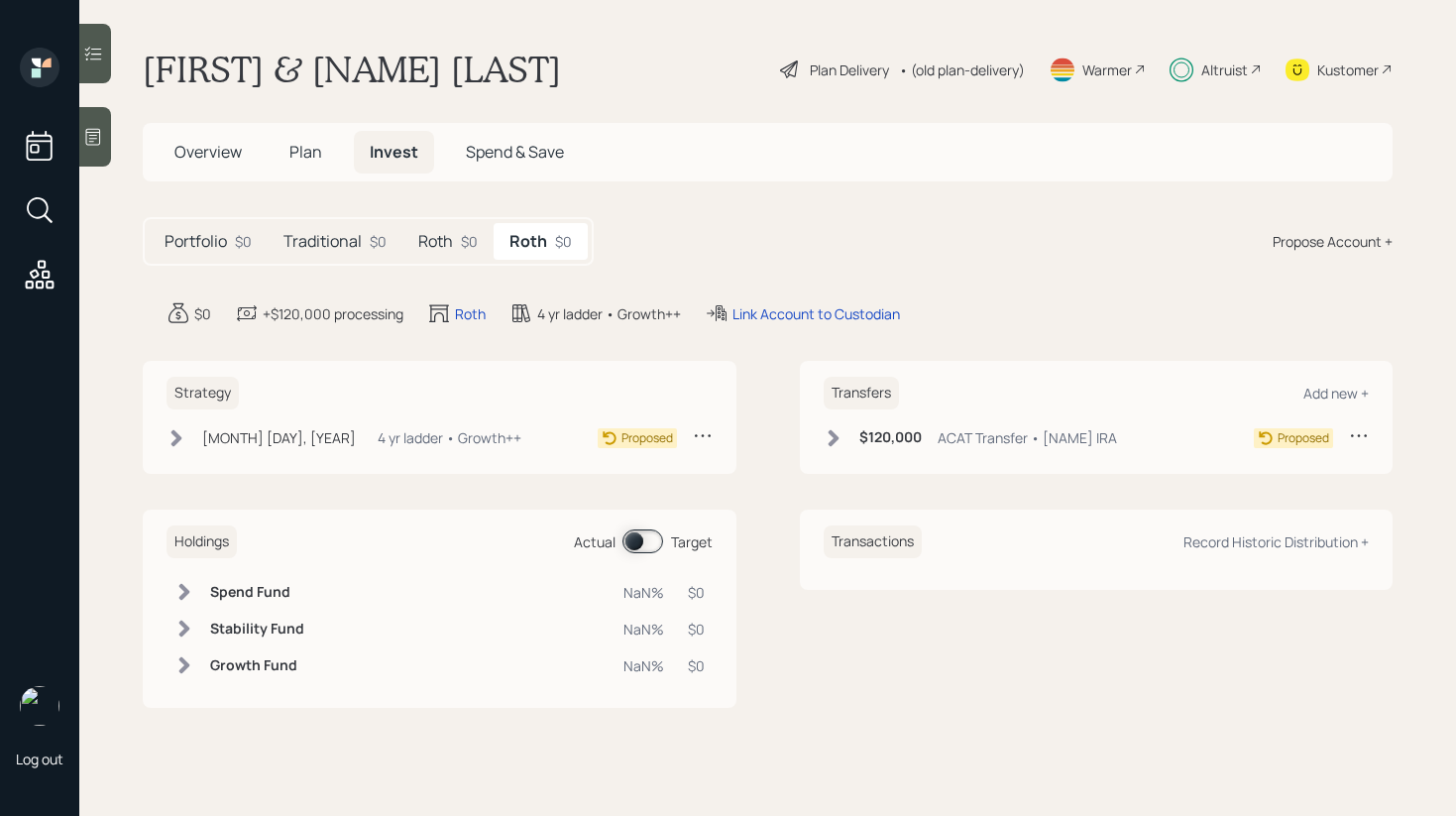 click on "Transfers Add new + $120,000 ACAT Transfer • [NAME] IRA Proposed" at bounding box center [1096, 417] 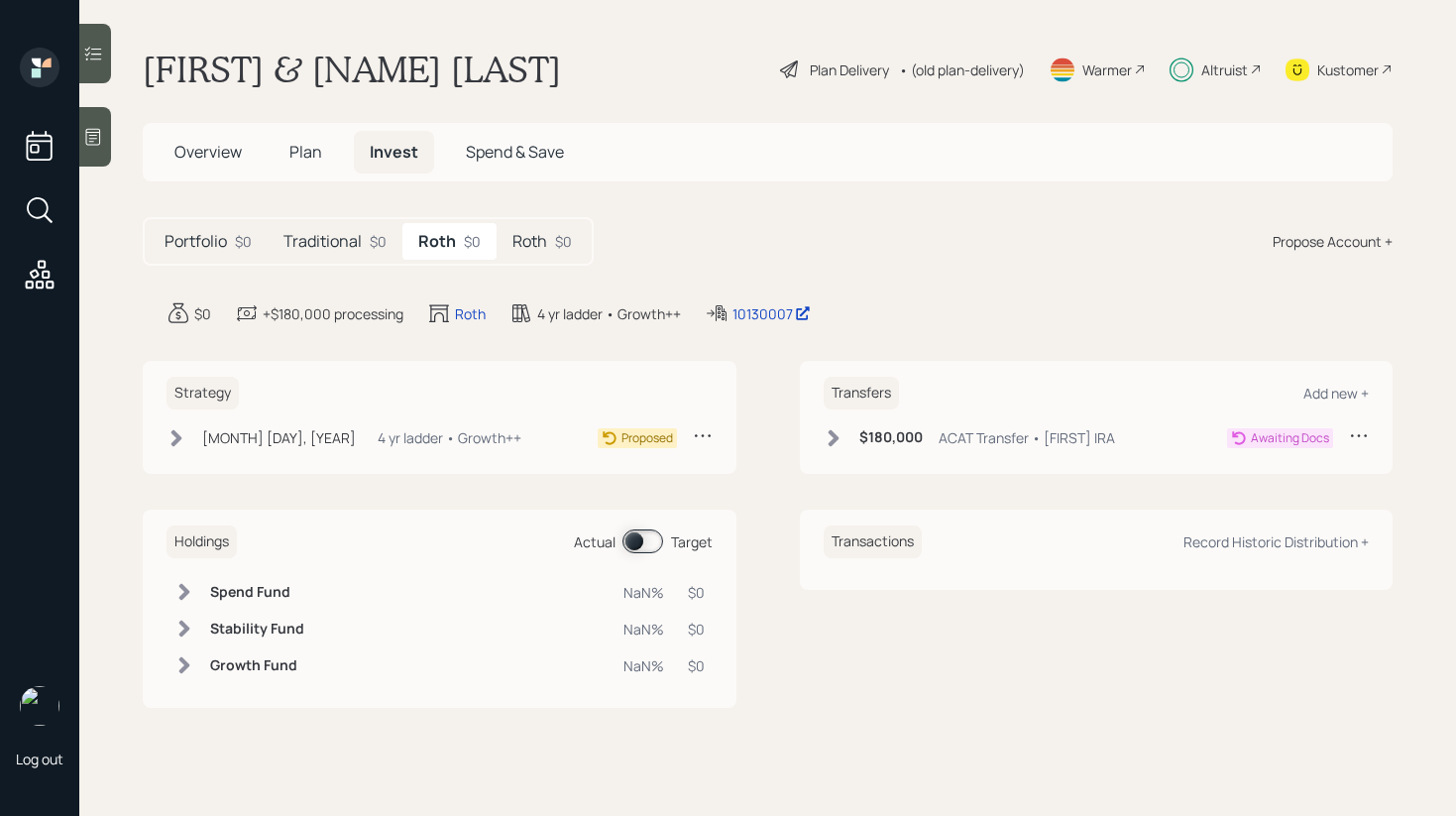 click on "Roth" at bounding box center (529, 241) 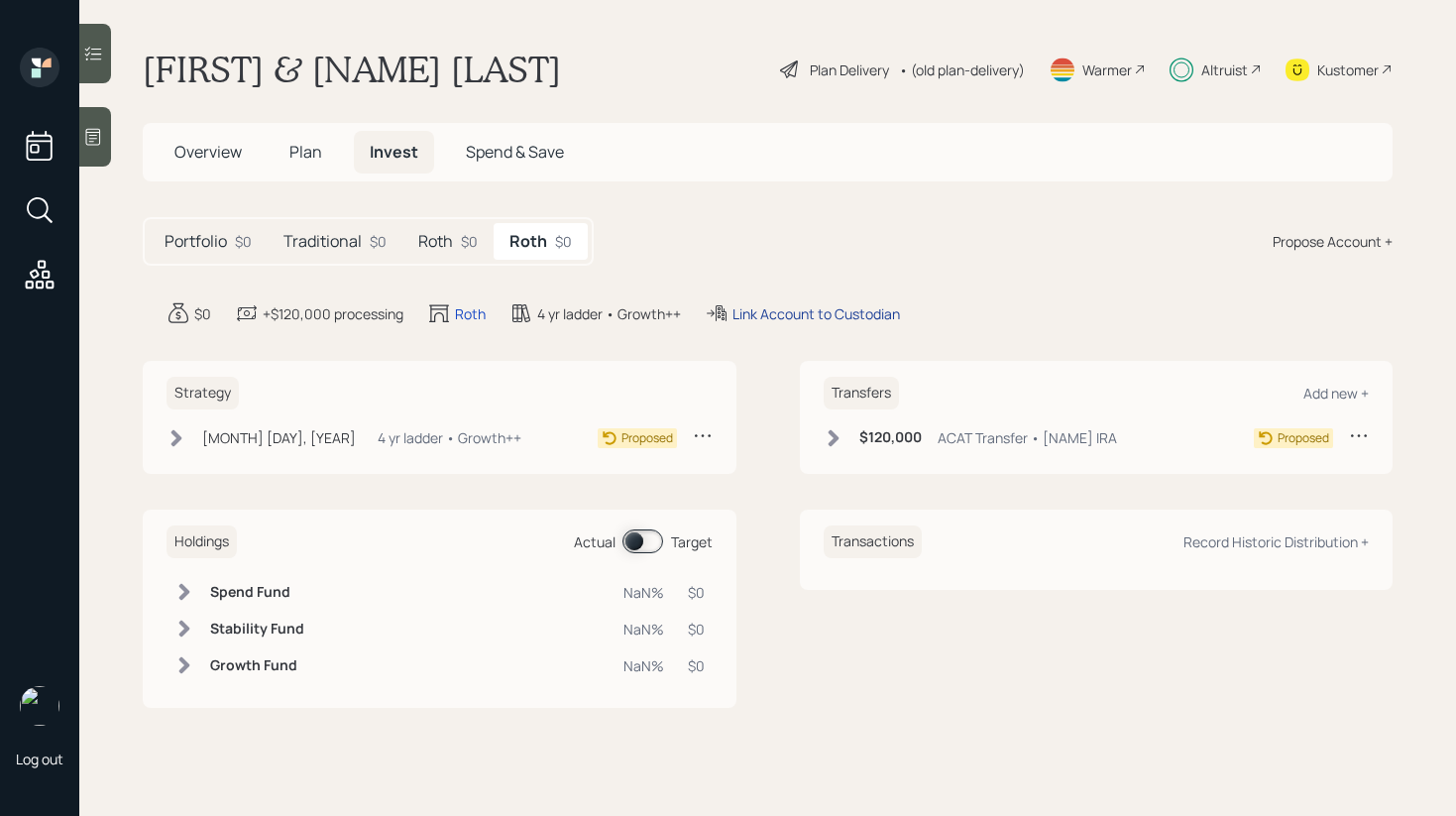 click on "Link Account to Custodian" at bounding box center (816, 313) 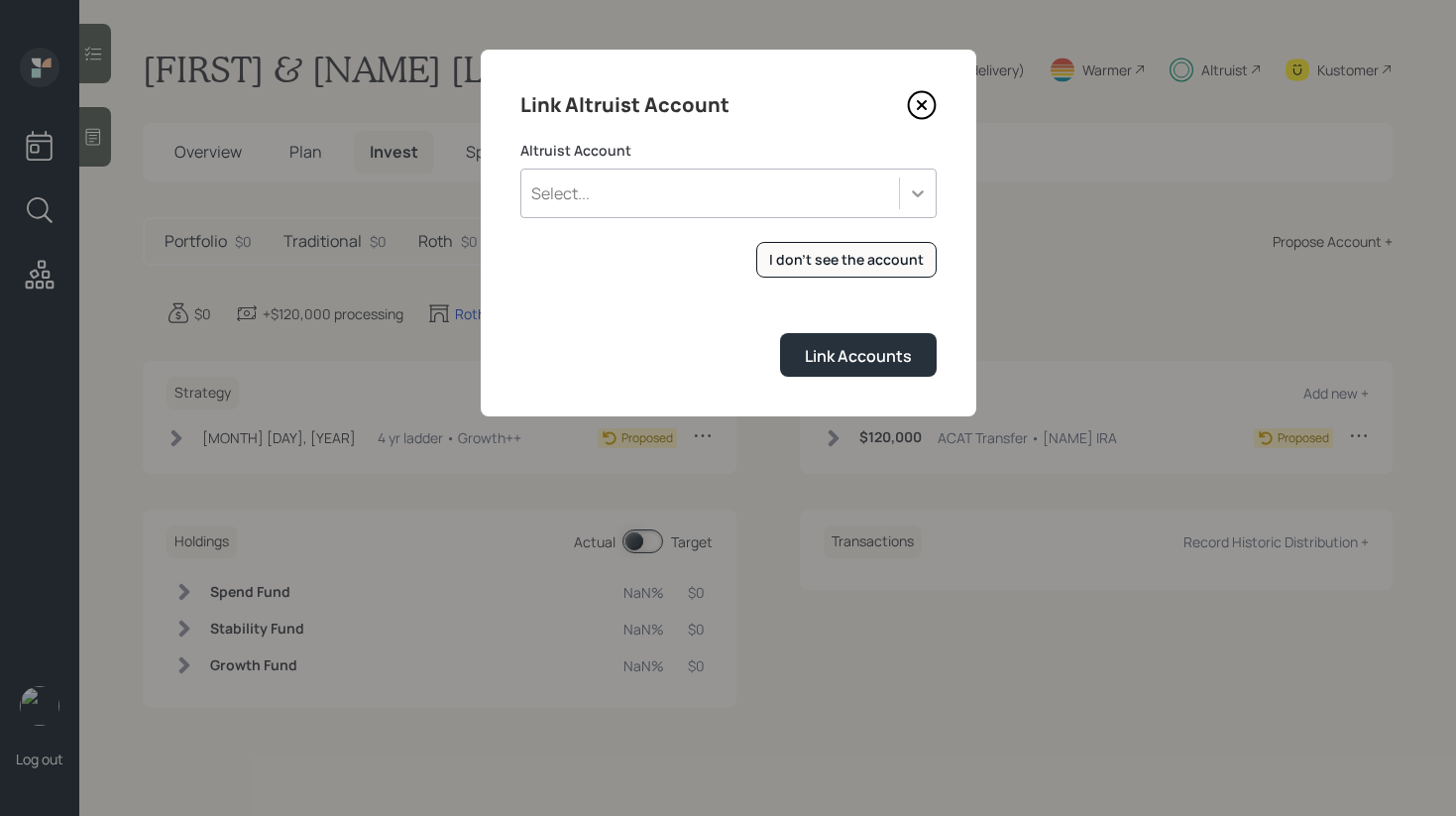 click 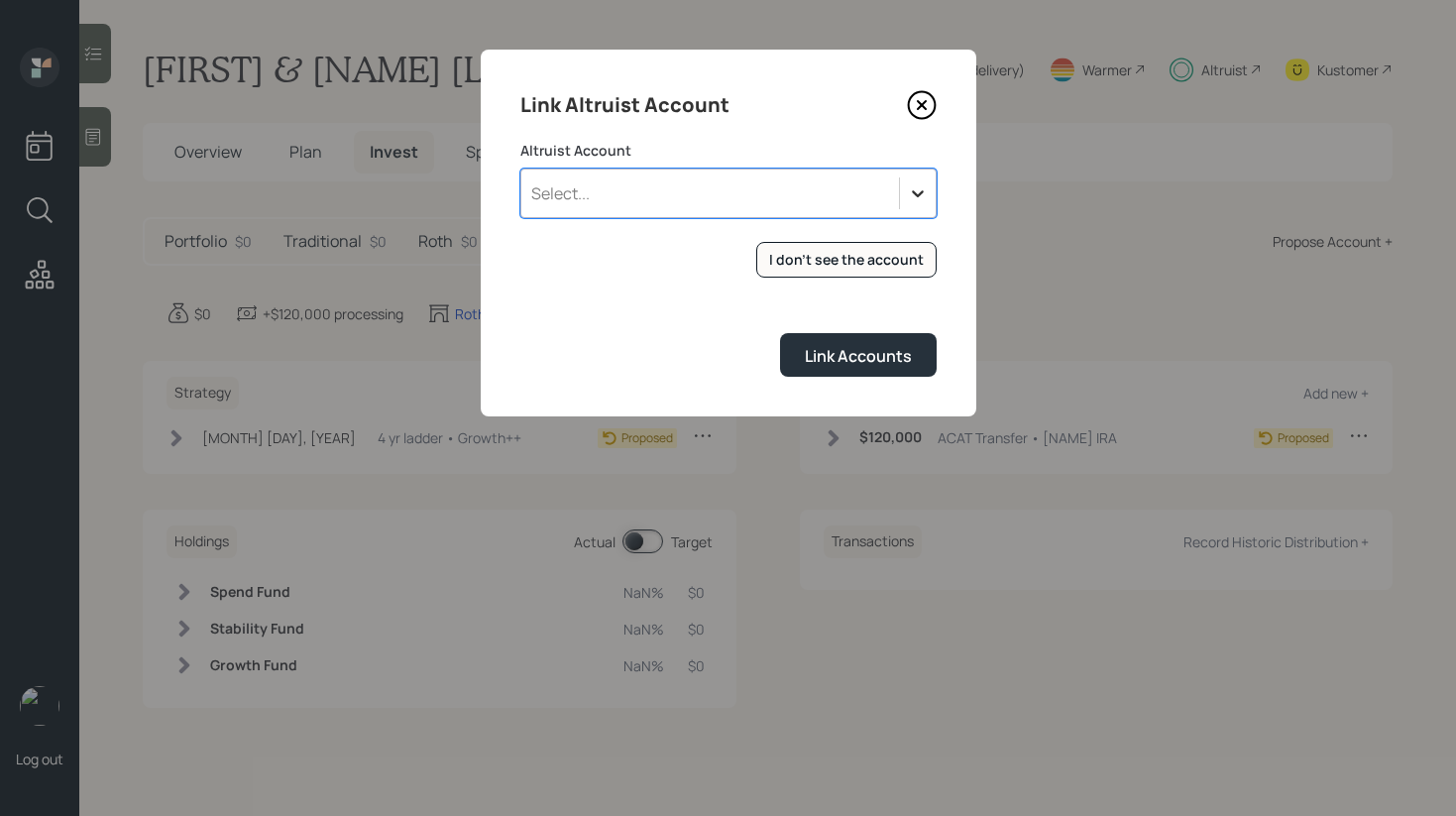click 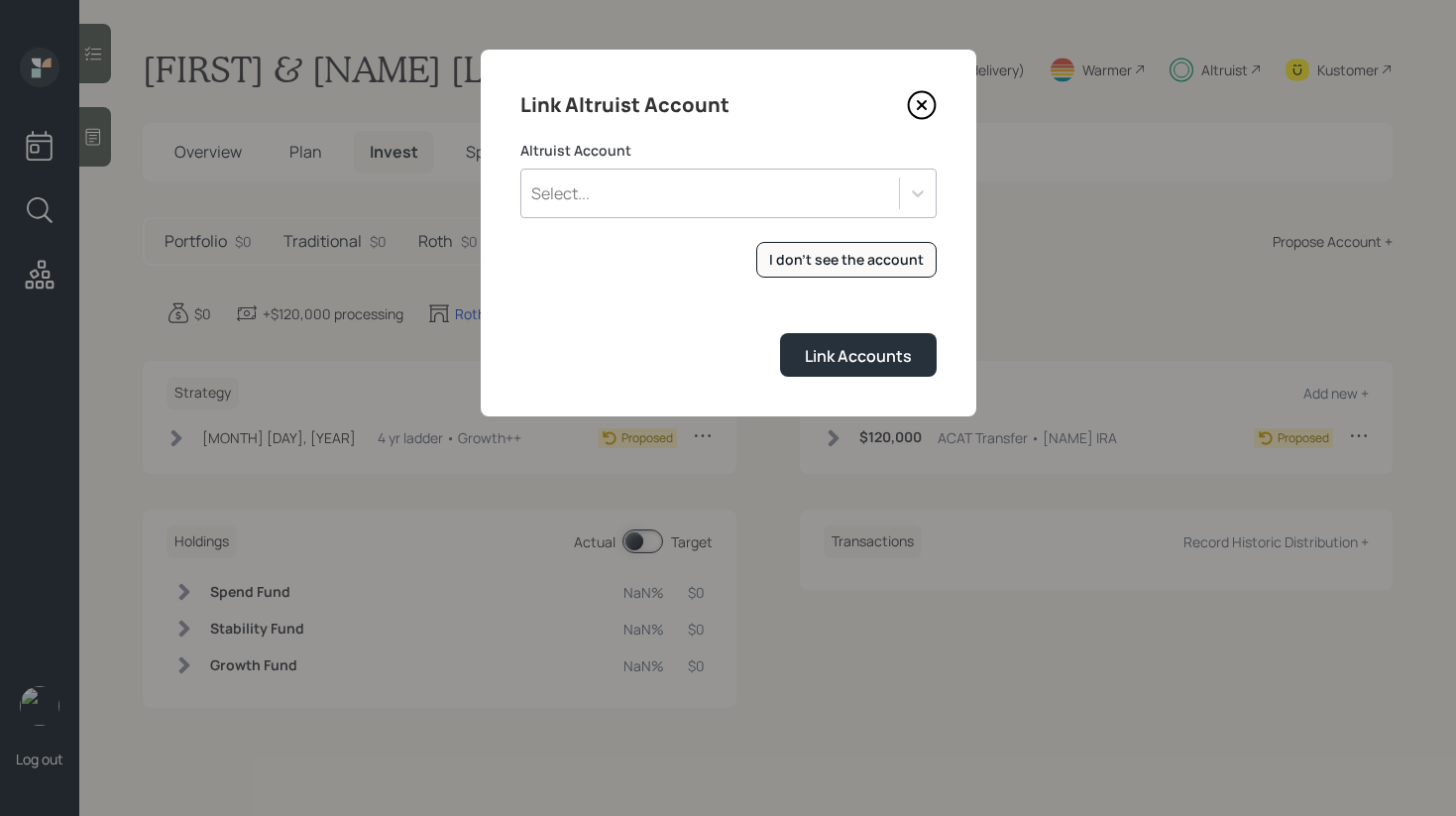 click 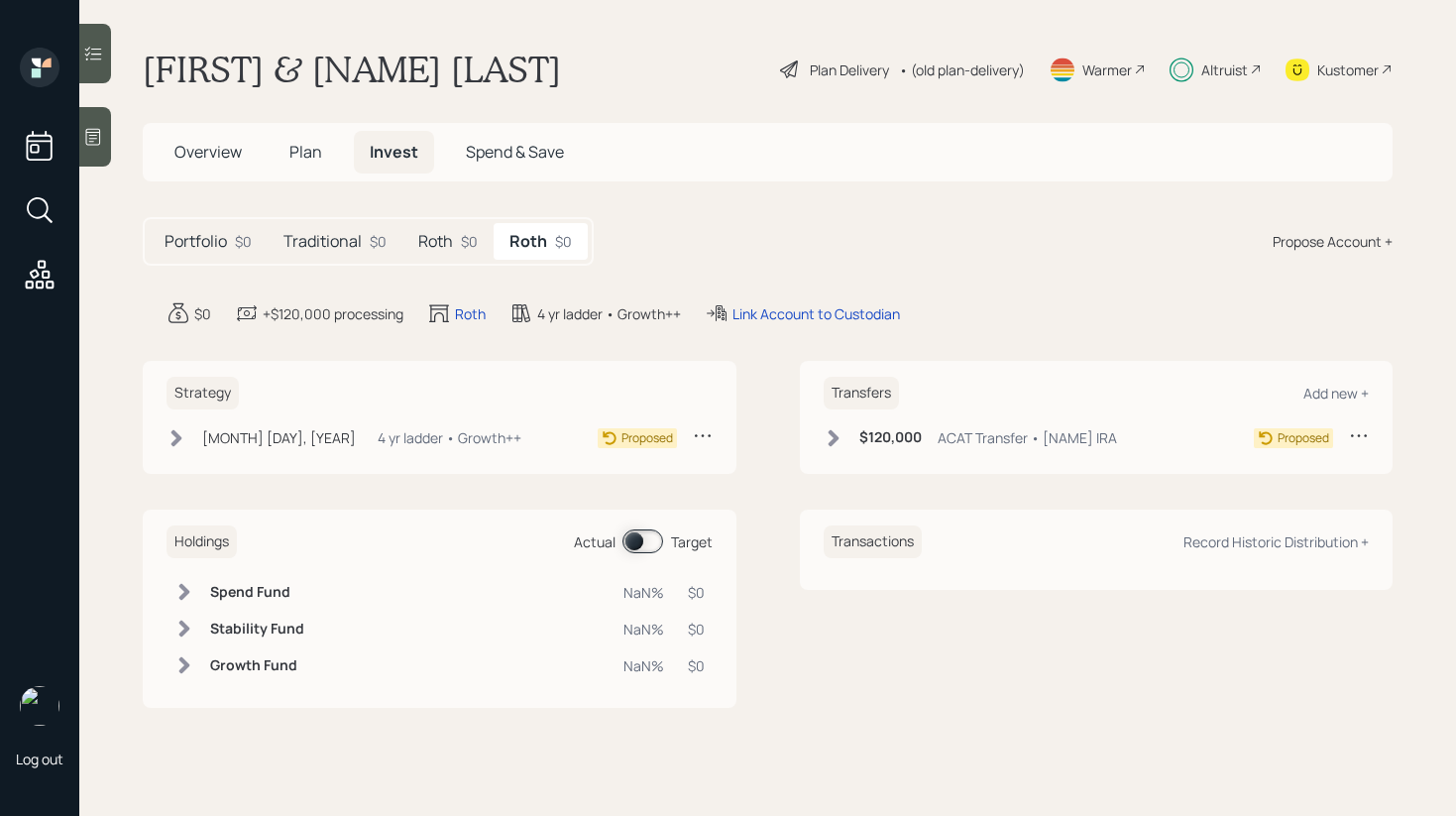 click on "Traditional" at bounding box center (322, 241) 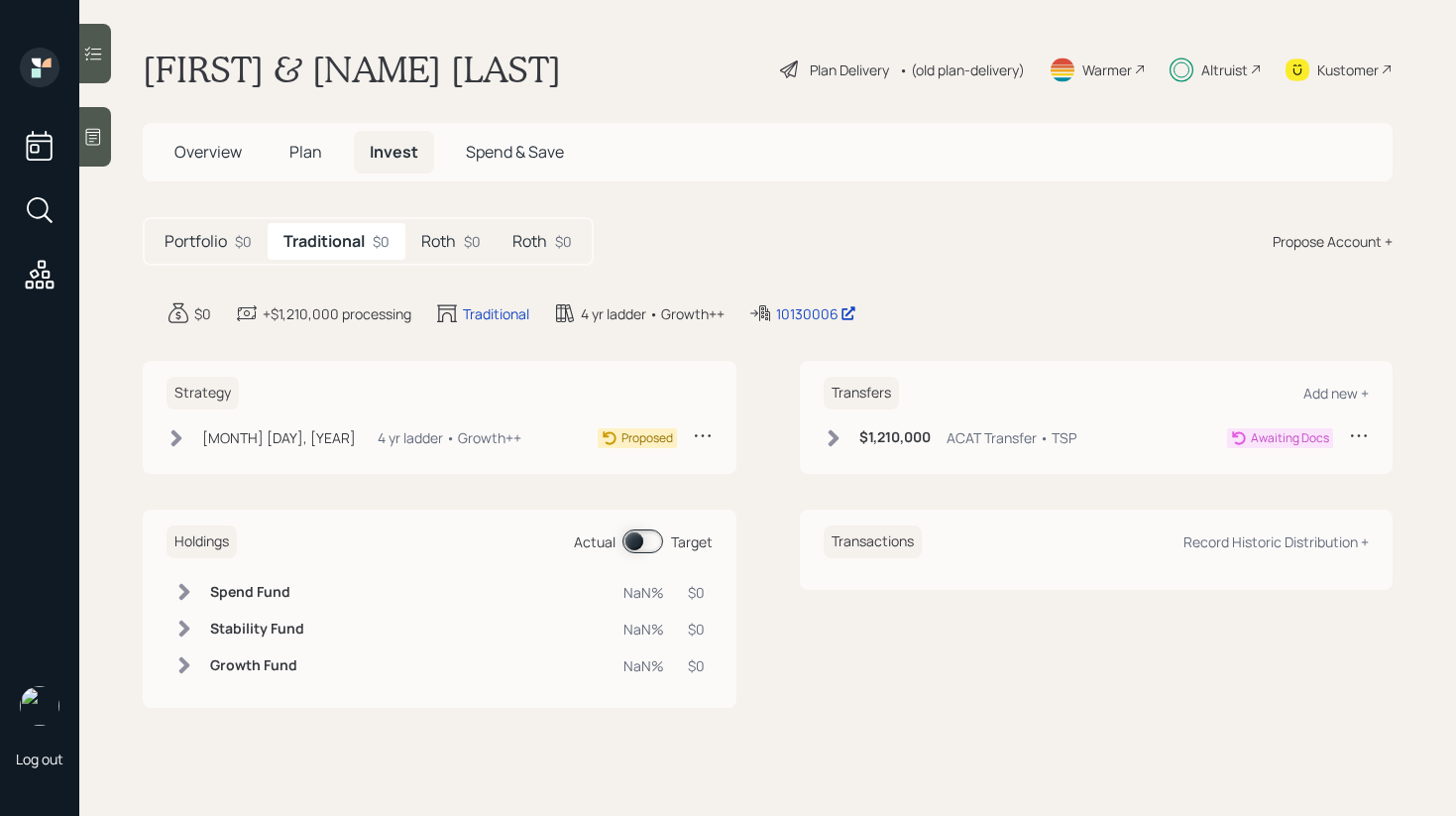 click on "Roth" at bounding box center [438, 241] 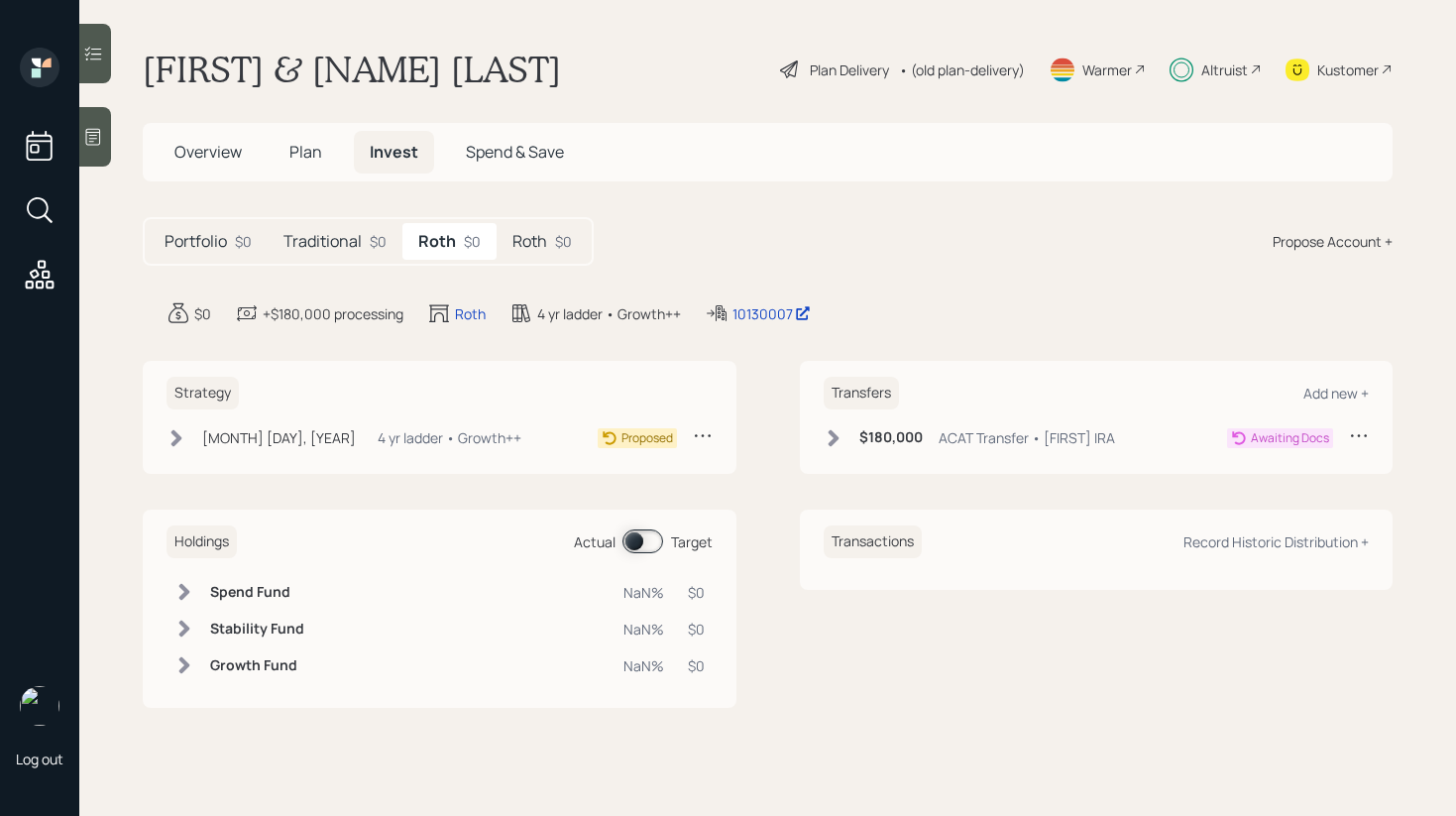 click on "Plan" at bounding box center (305, 152) 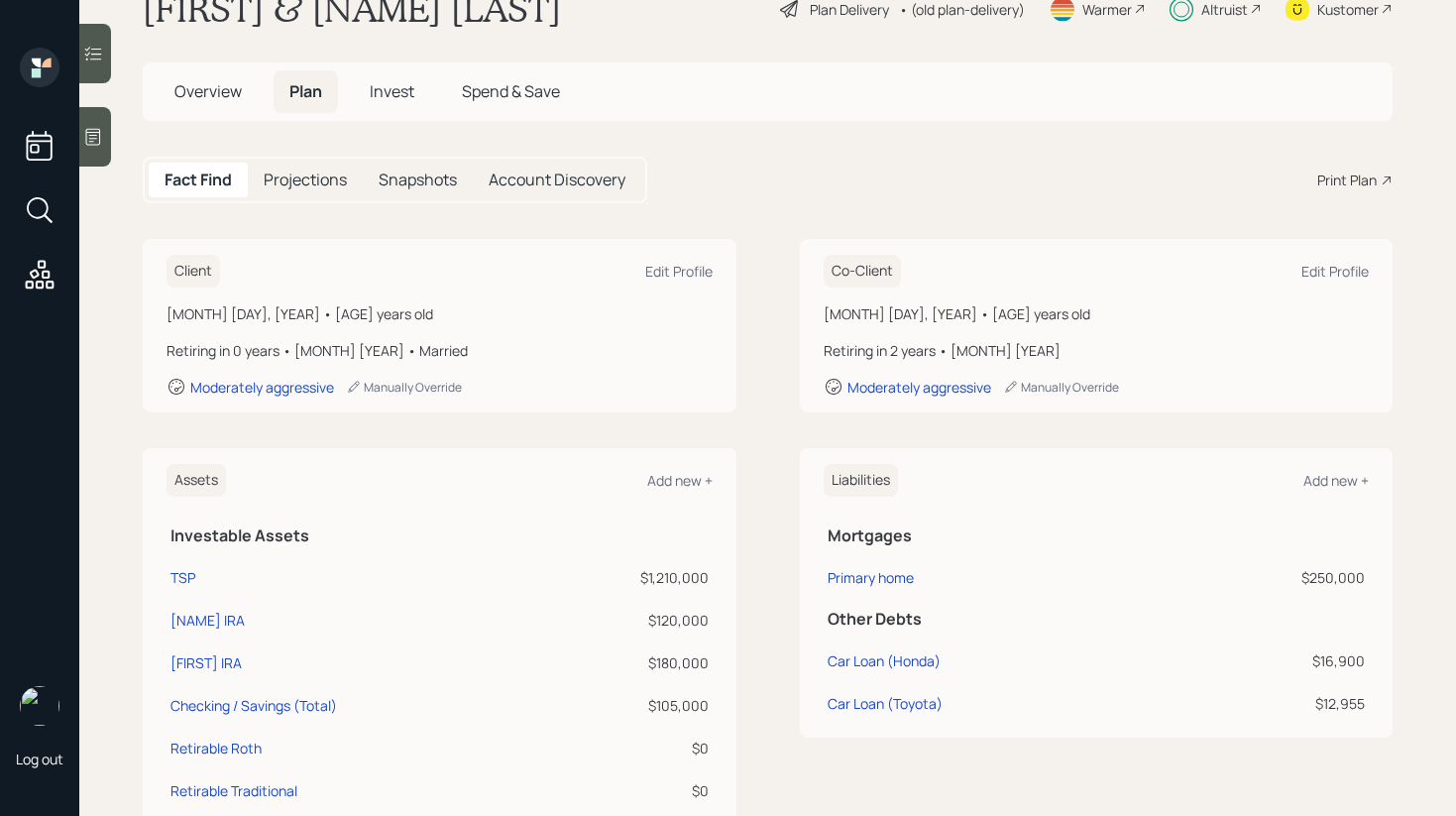 scroll, scrollTop: 99, scrollLeft: 0, axis: vertical 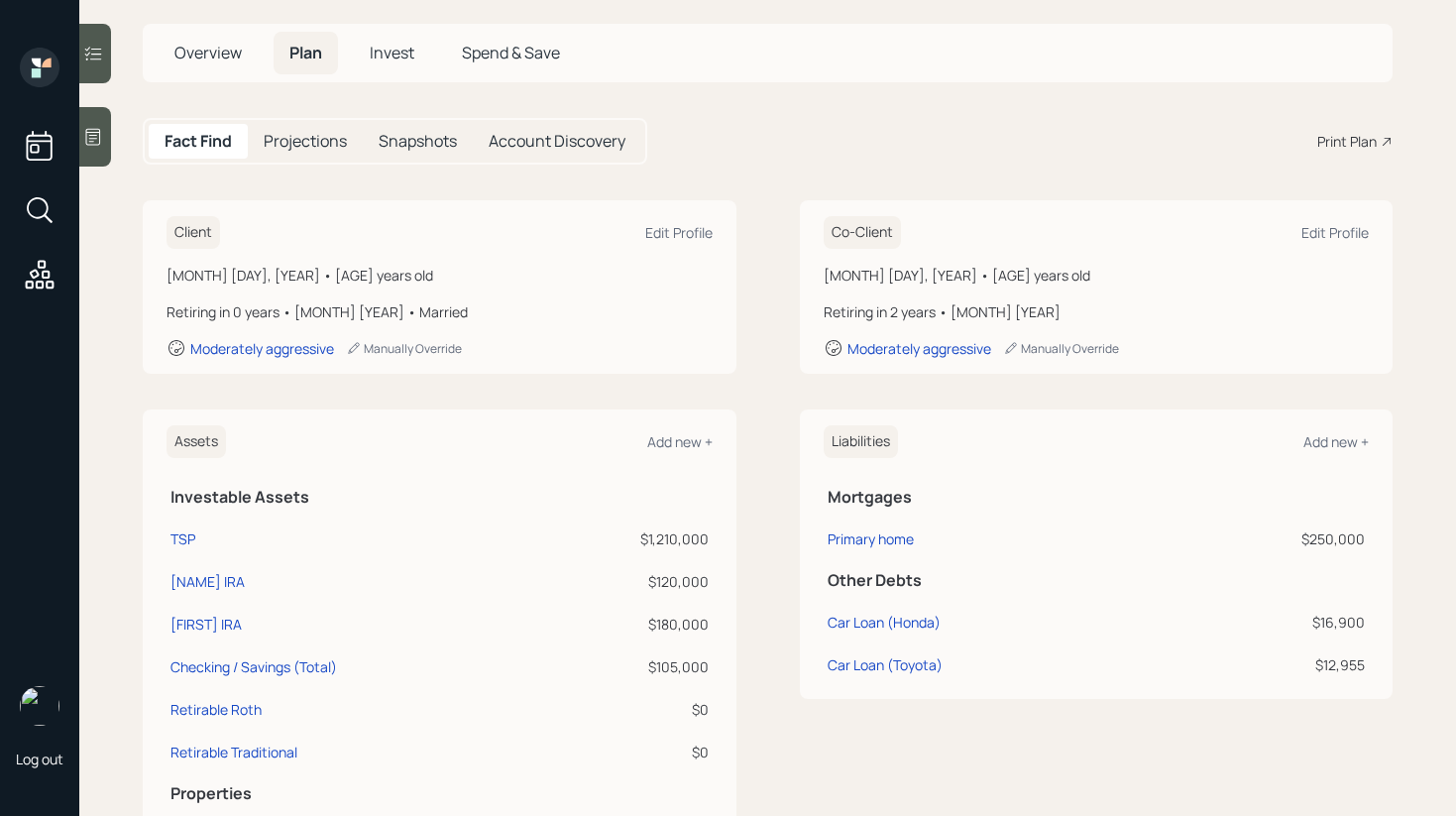 click on "Invest" at bounding box center (392, 53) 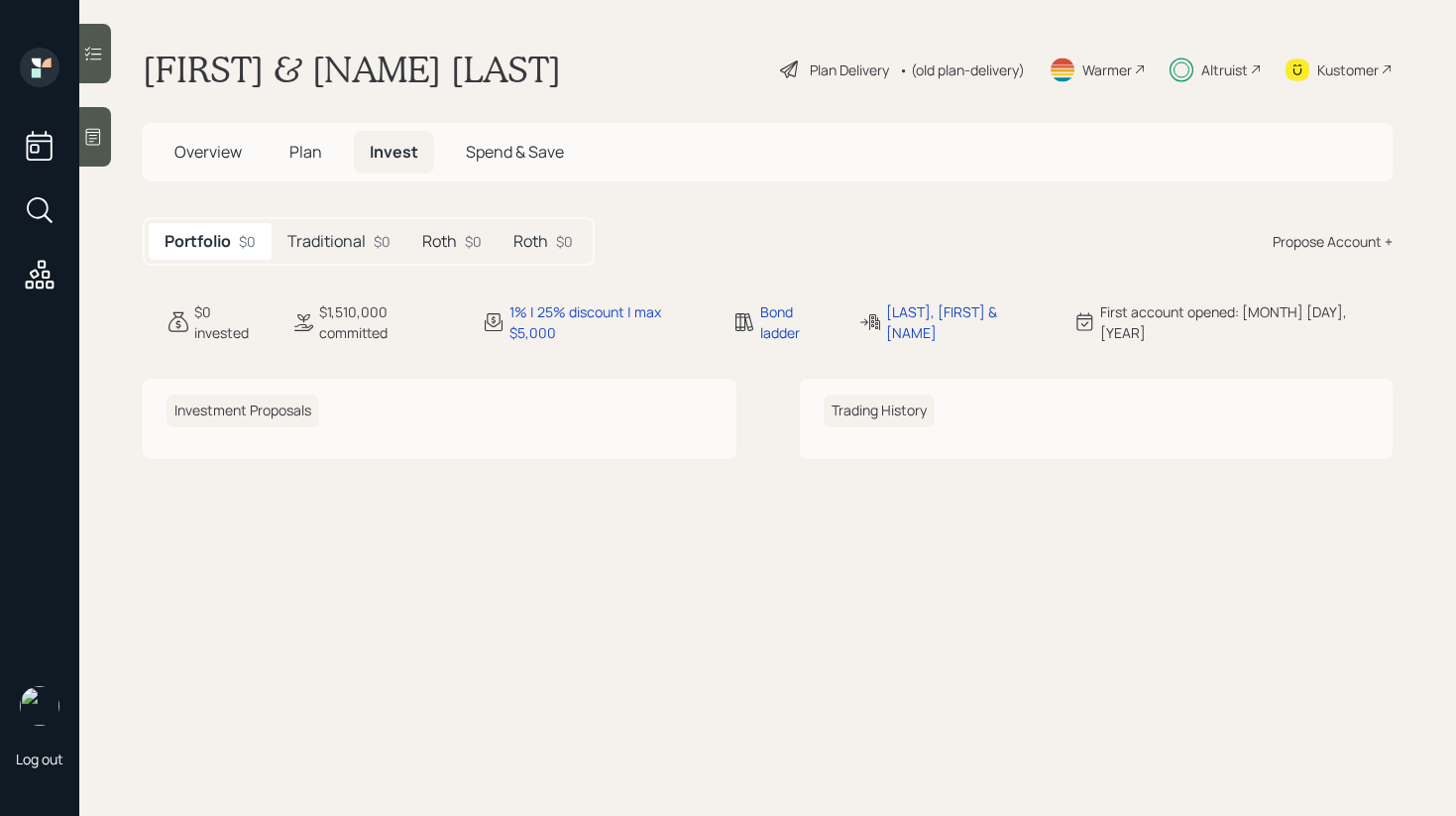 click on "Traditional" at bounding box center (326, 241) 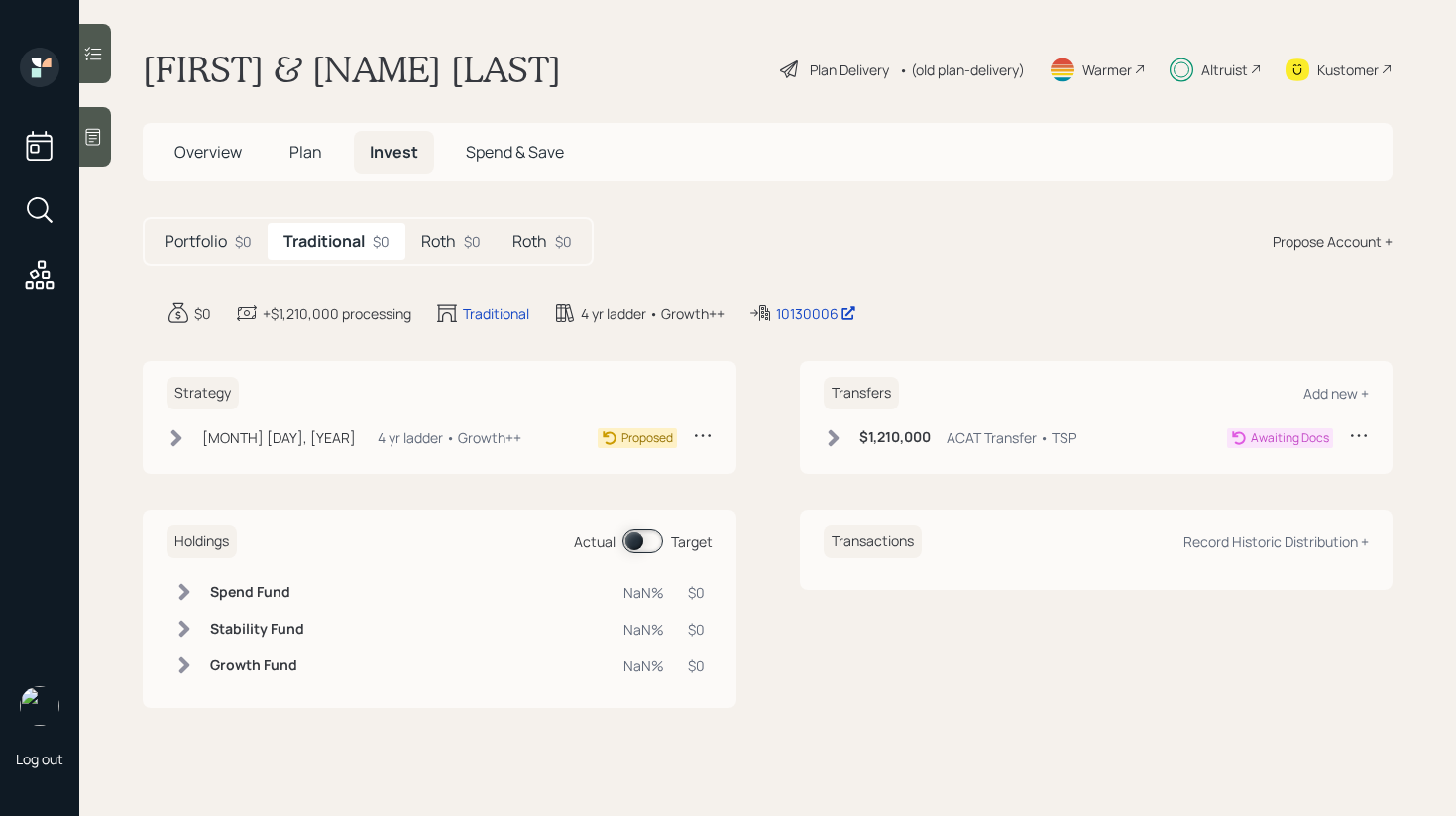 click on "Roth" at bounding box center (438, 241) 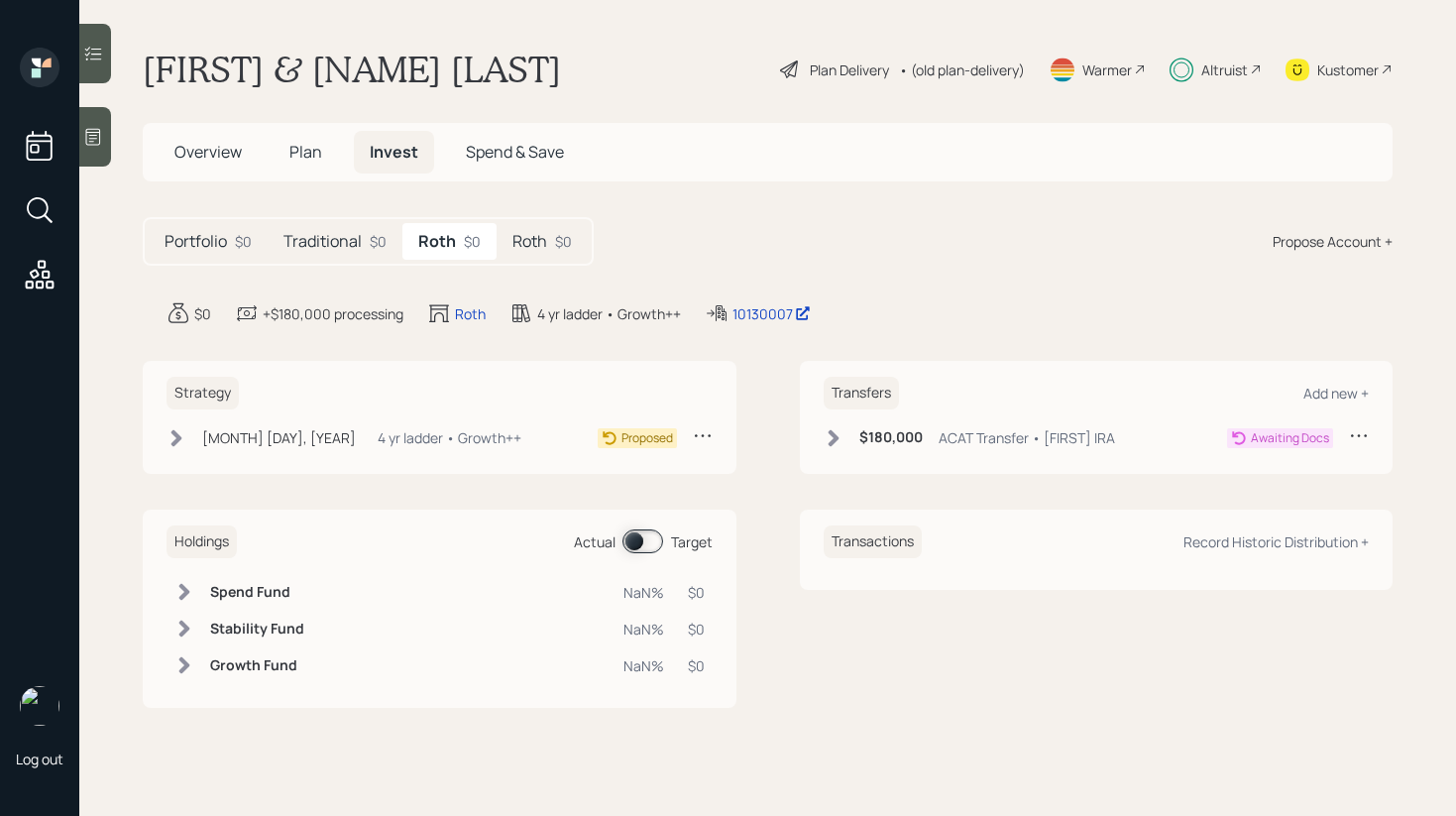 click on "Roth" at bounding box center (529, 241) 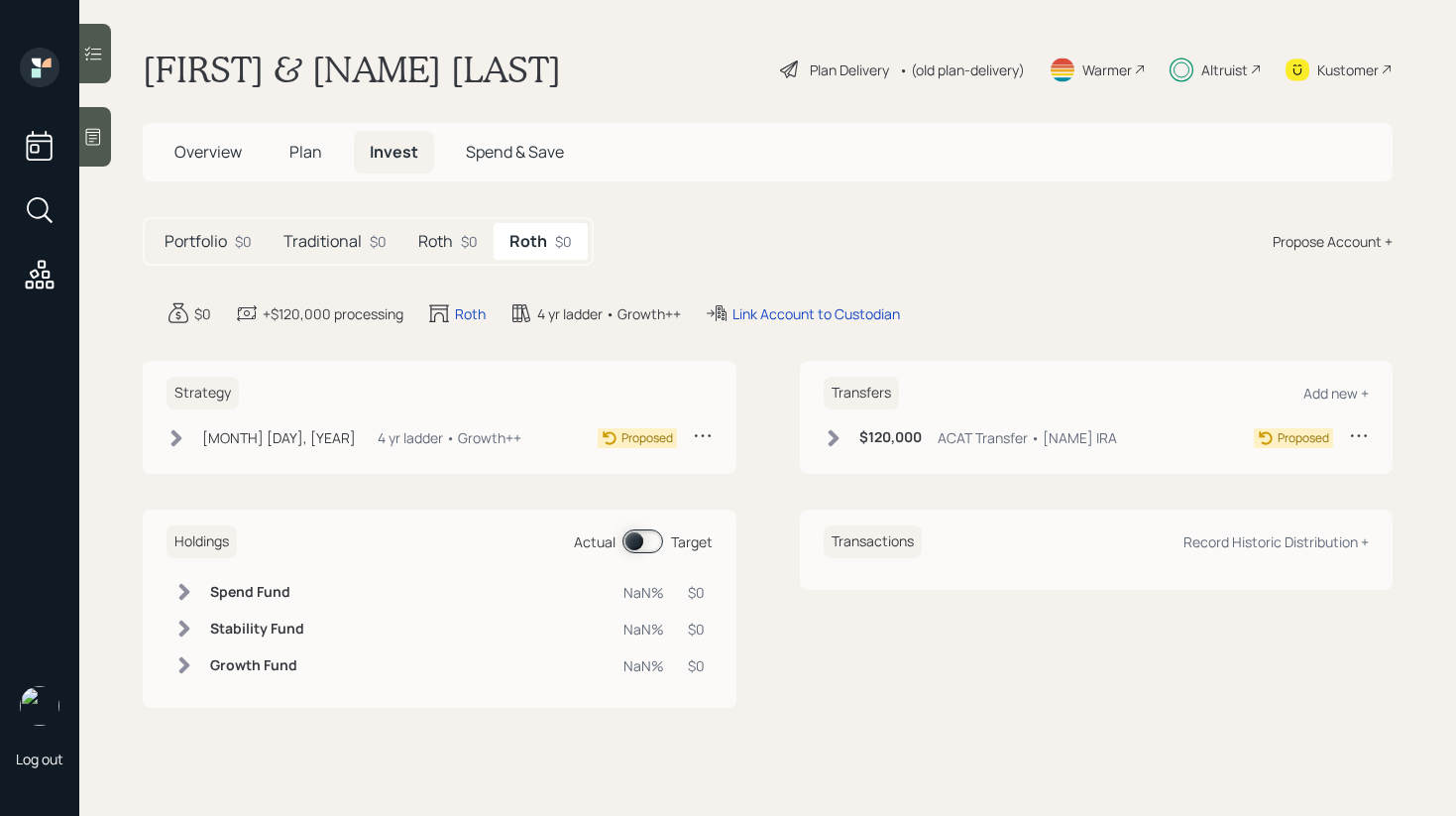 click on "$0" at bounding box center (378, 241) 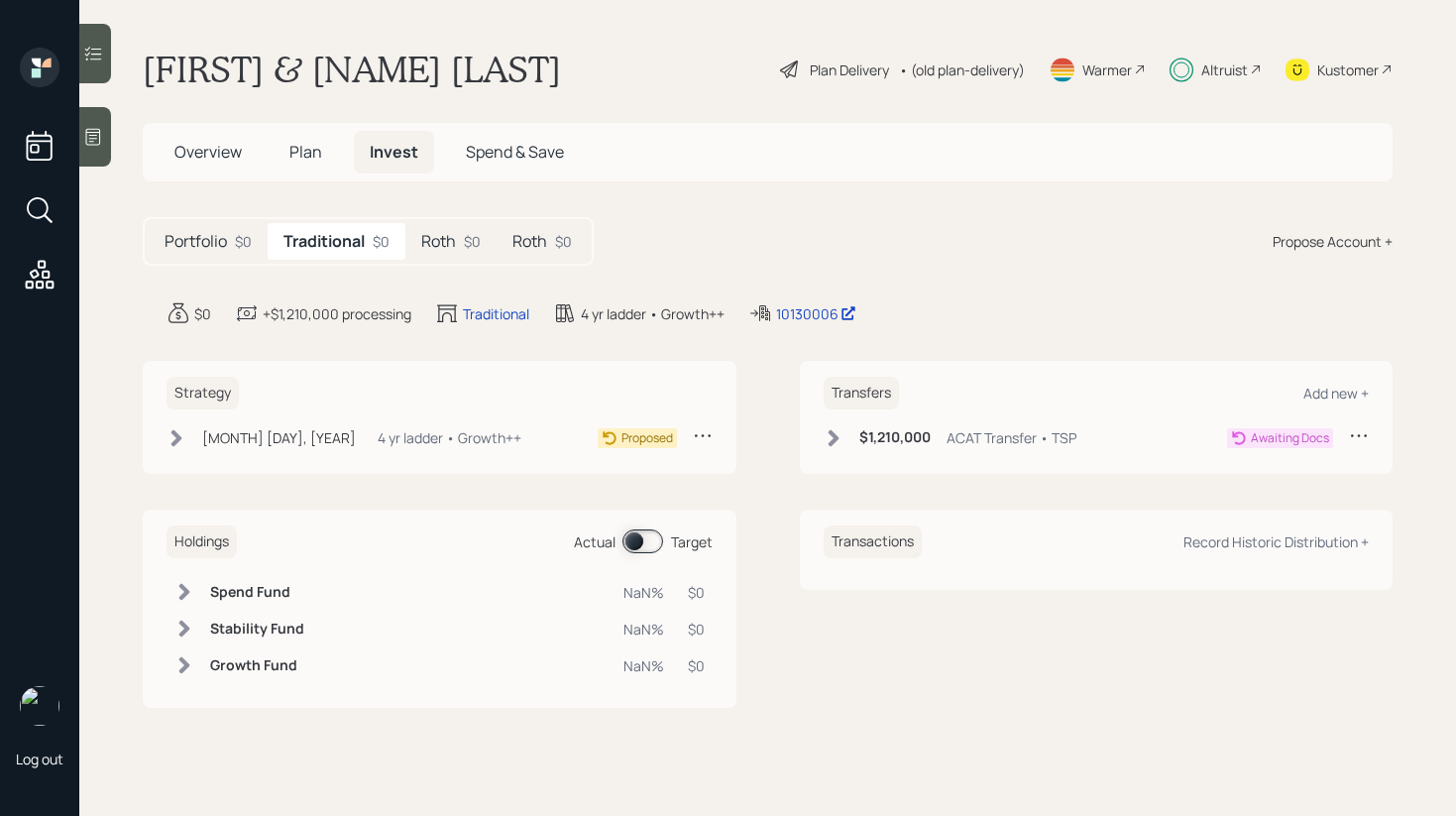 click on "Plan" at bounding box center (305, 152) 